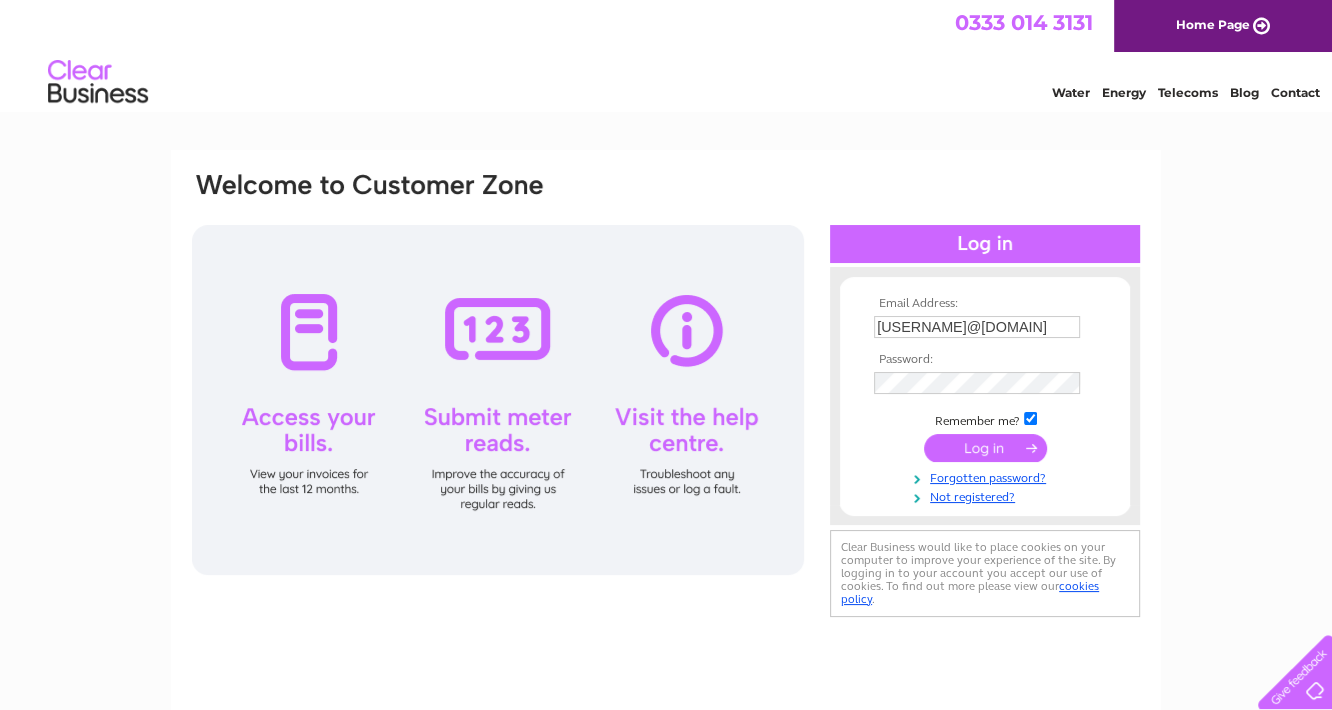 scroll, scrollTop: 0, scrollLeft: 0, axis: both 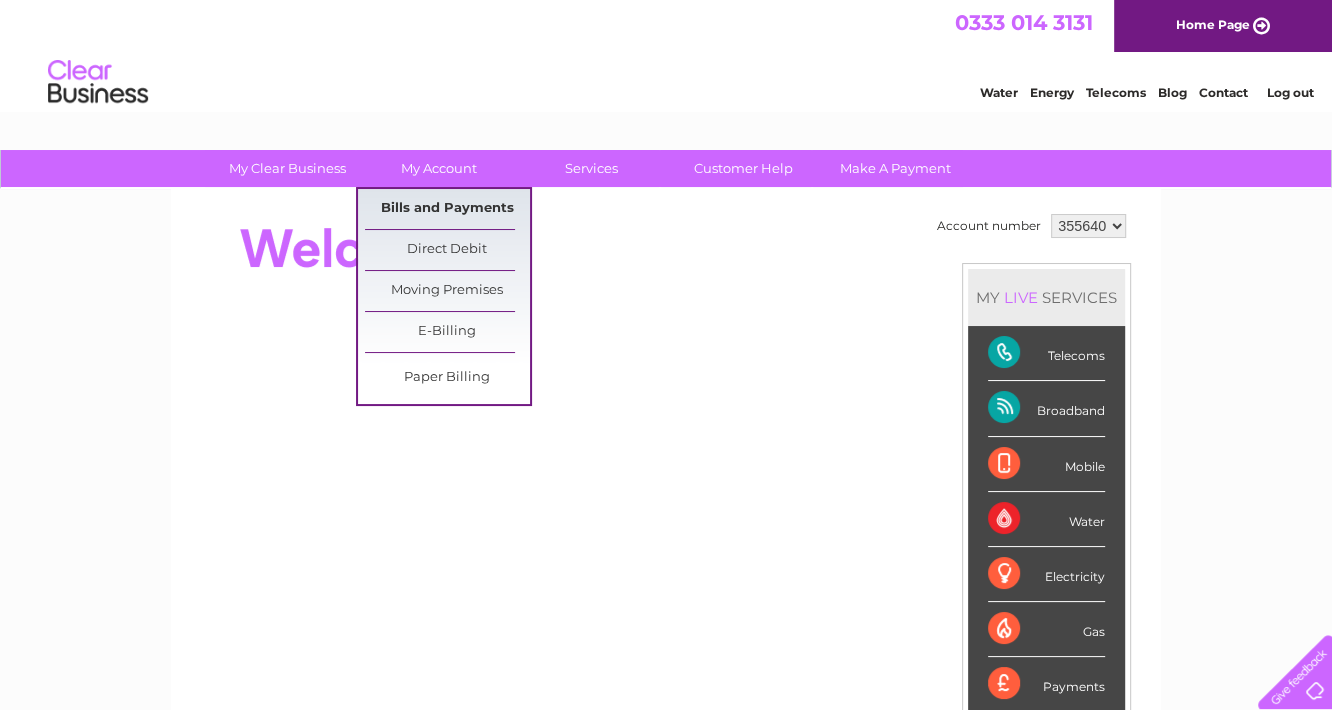 click on "Bills and Payments" at bounding box center (447, 209) 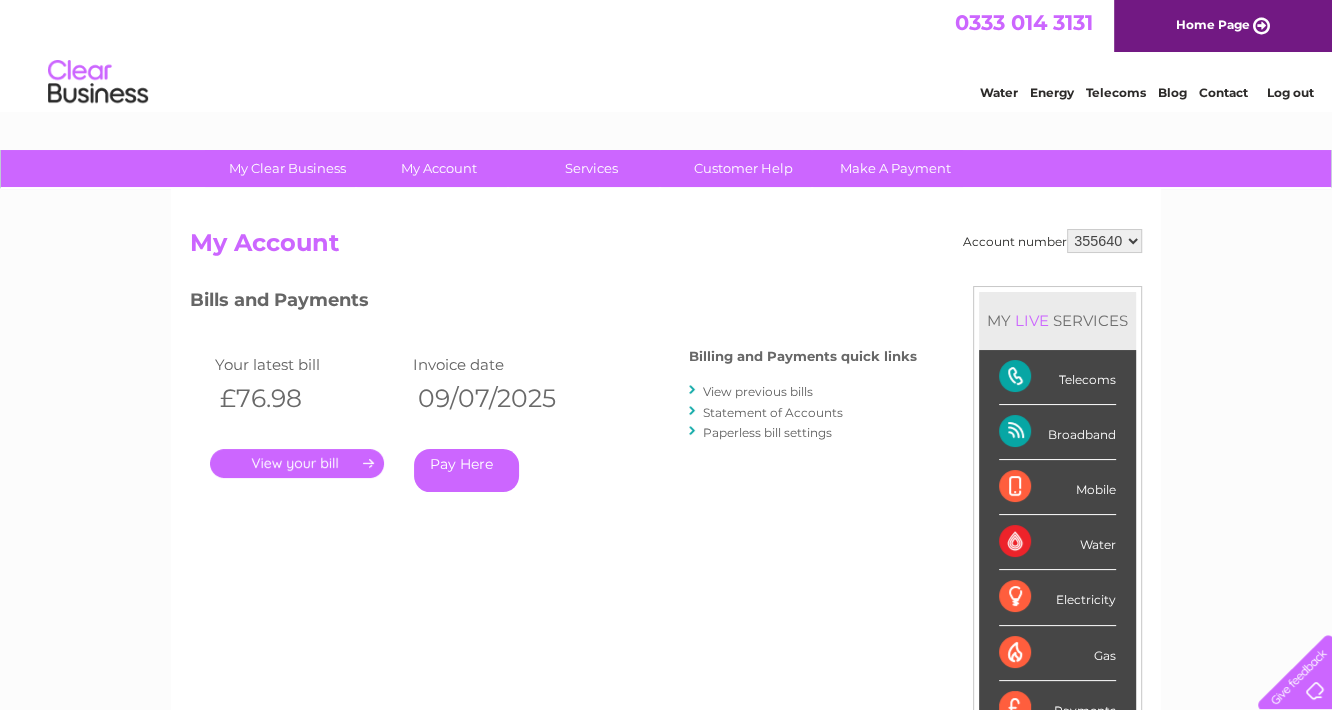 scroll, scrollTop: 0, scrollLeft: 0, axis: both 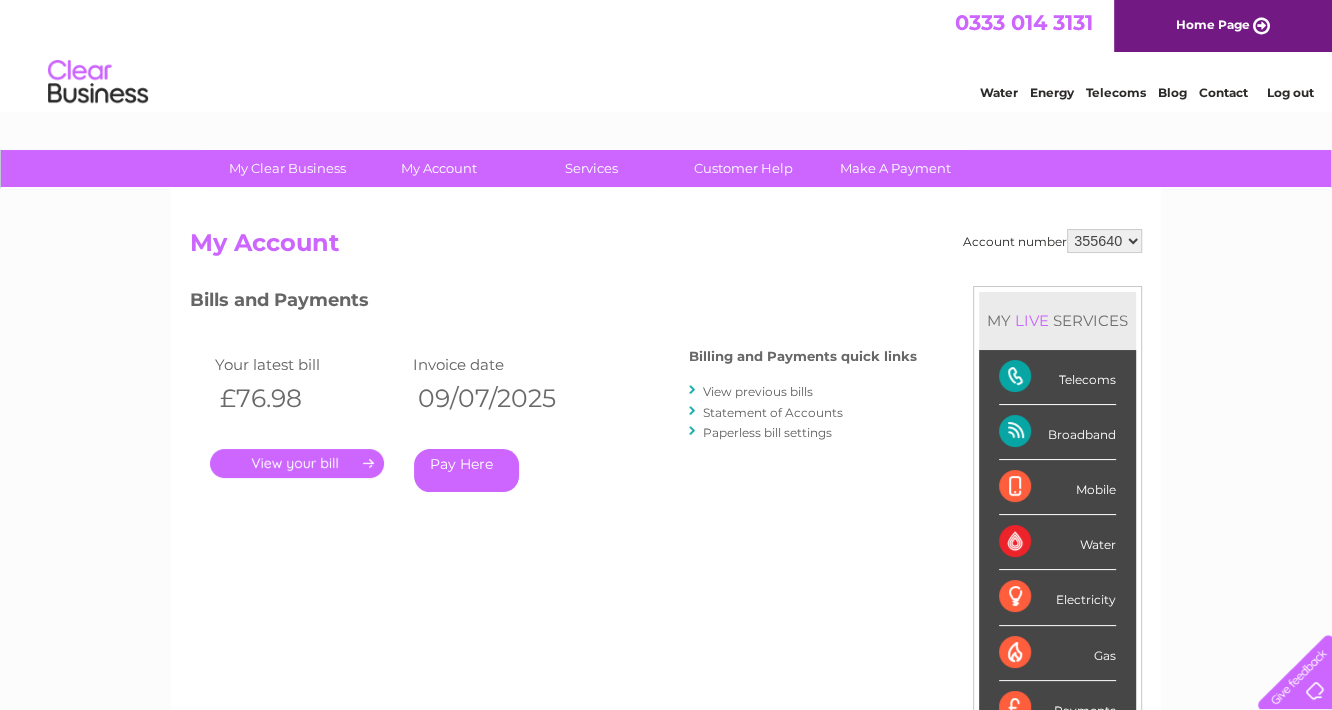 click on "View previous bills" at bounding box center (758, 391) 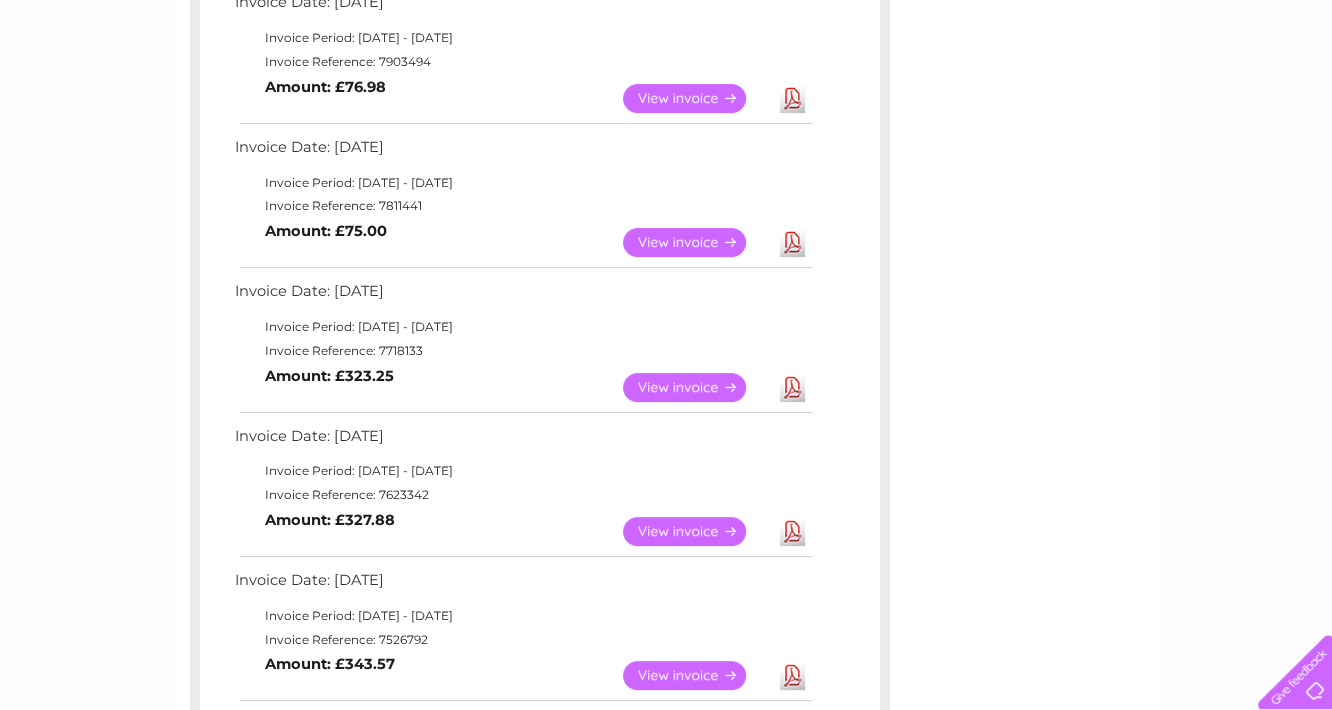 scroll, scrollTop: 399, scrollLeft: 0, axis: vertical 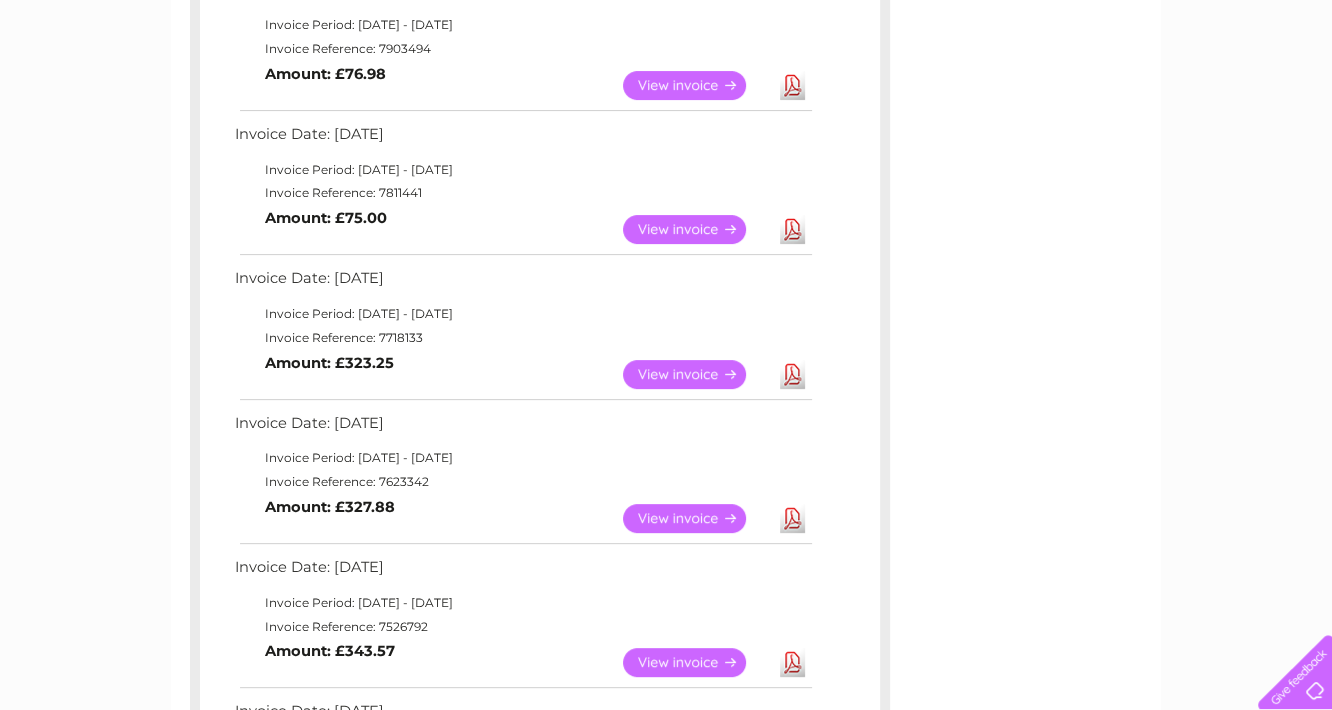 click on "Download" at bounding box center (792, 374) 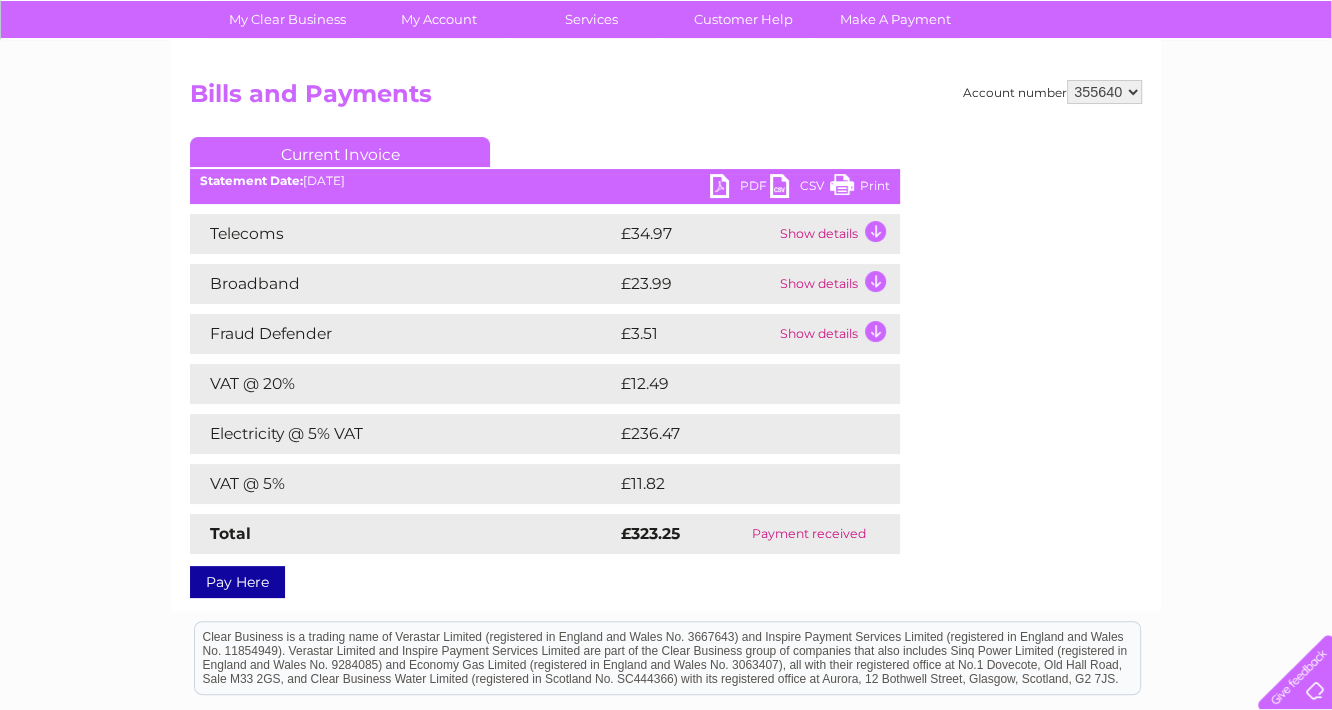 scroll, scrollTop: 0, scrollLeft: 0, axis: both 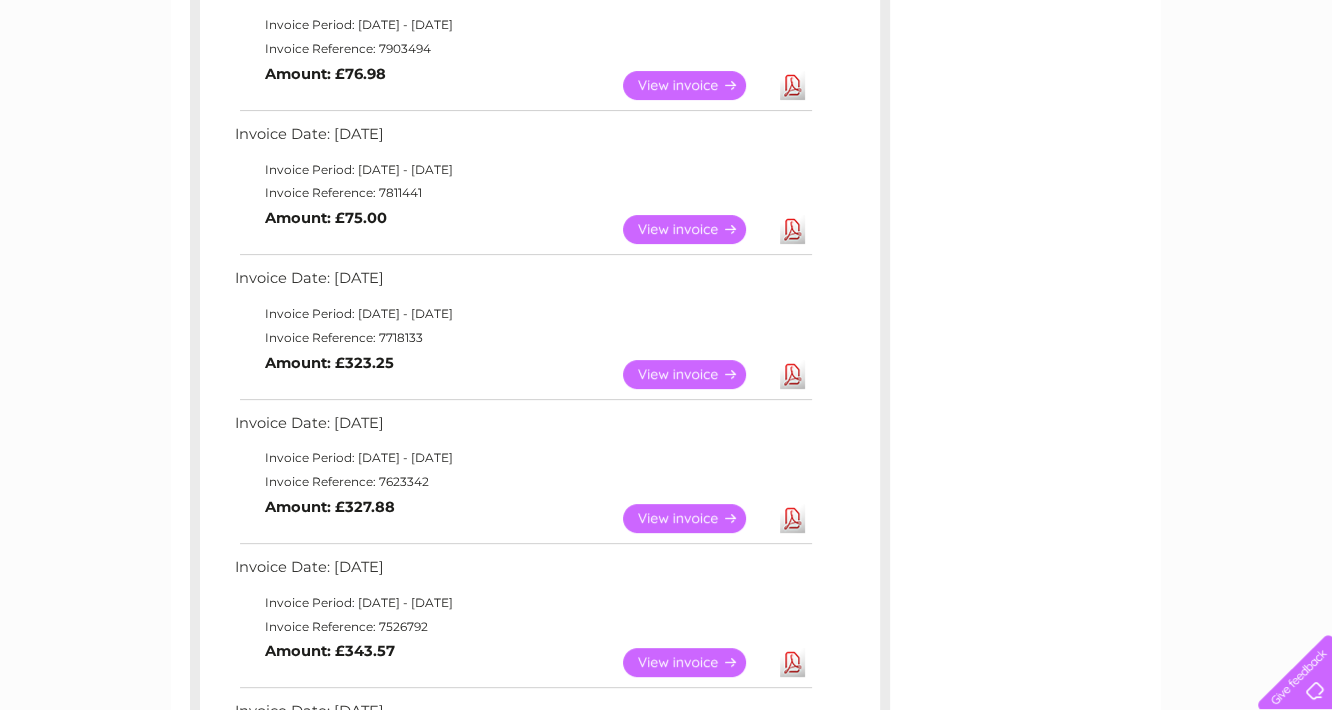click on "View" at bounding box center (696, 229) 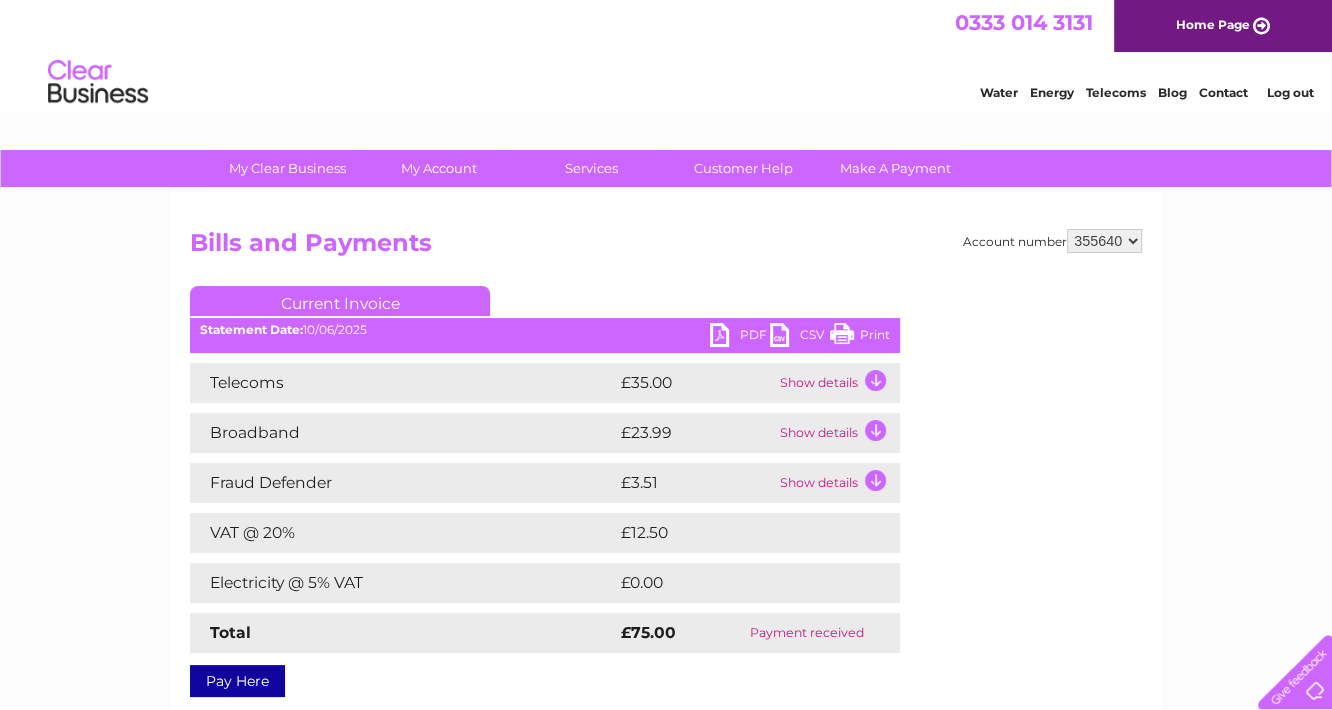 scroll, scrollTop: 0, scrollLeft: 0, axis: both 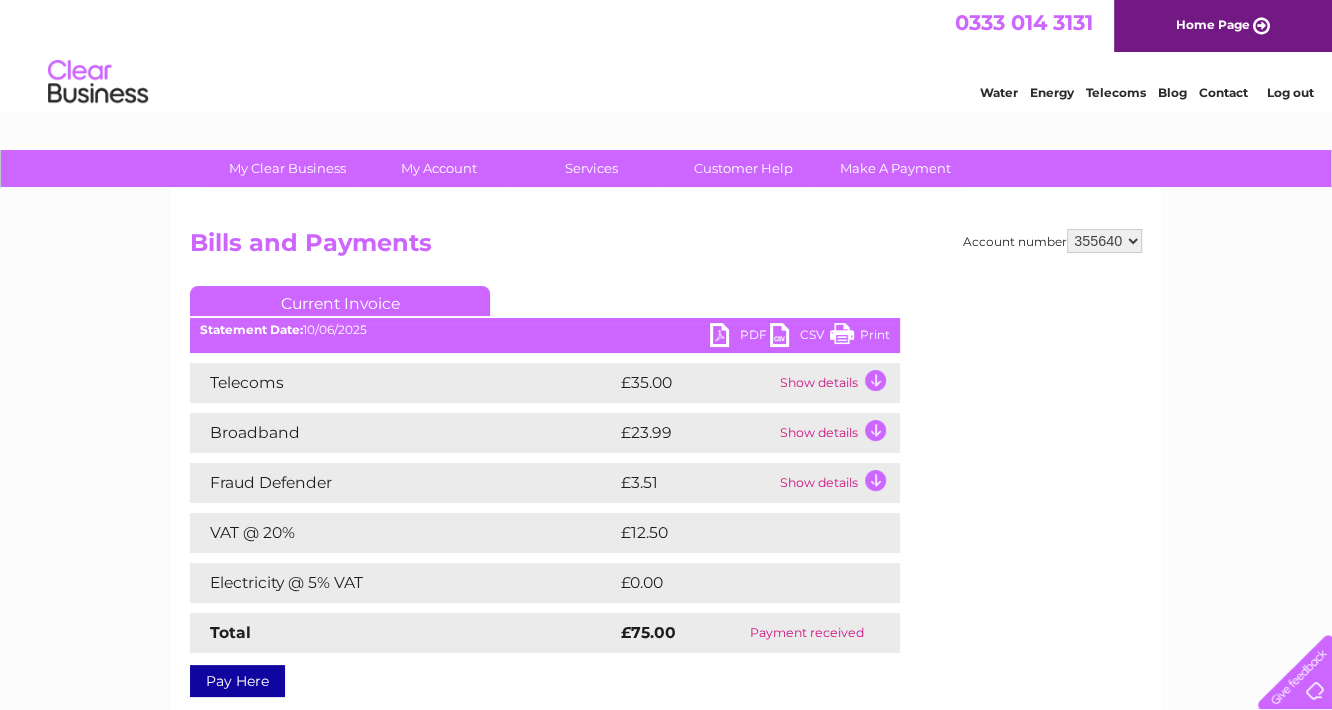 click on "Print" at bounding box center [860, 337] 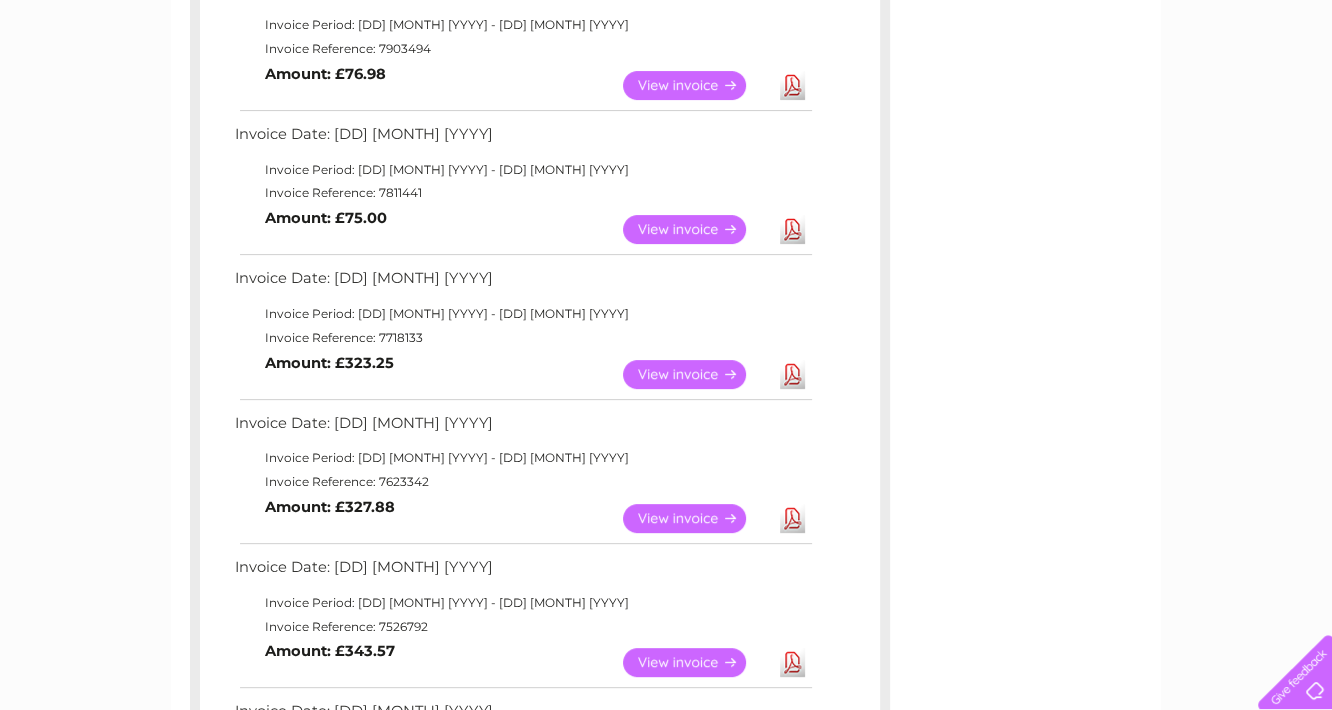 scroll, scrollTop: 0, scrollLeft: 0, axis: both 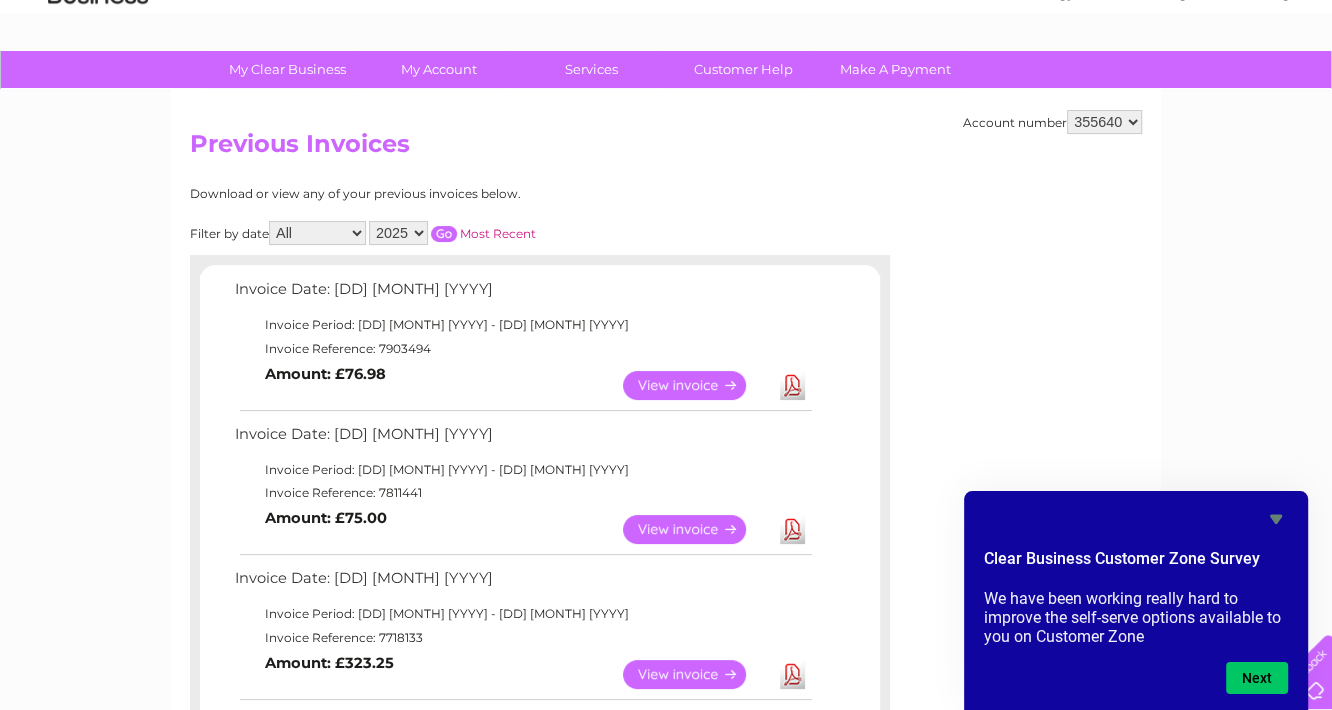 click on "View" at bounding box center (696, 385) 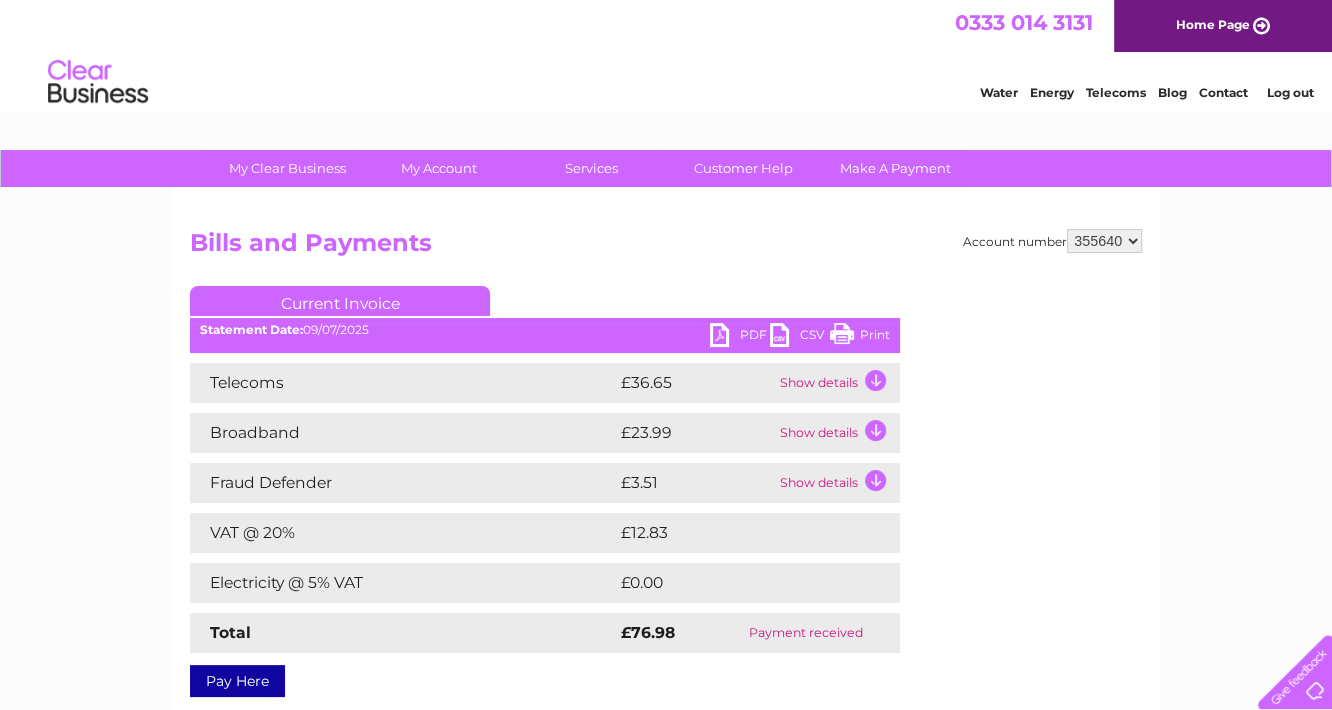scroll, scrollTop: 0, scrollLeft: 0, axis: both 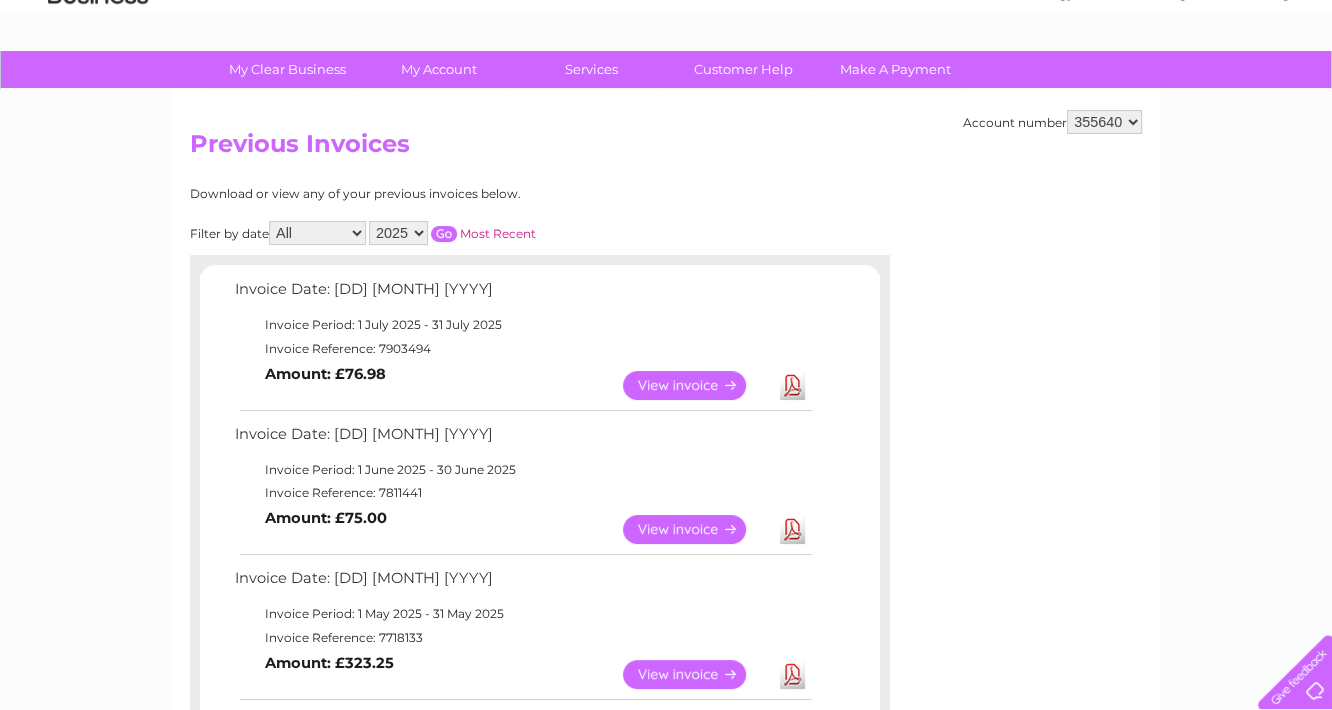 click on "Download" at bounding box center [792, 385] 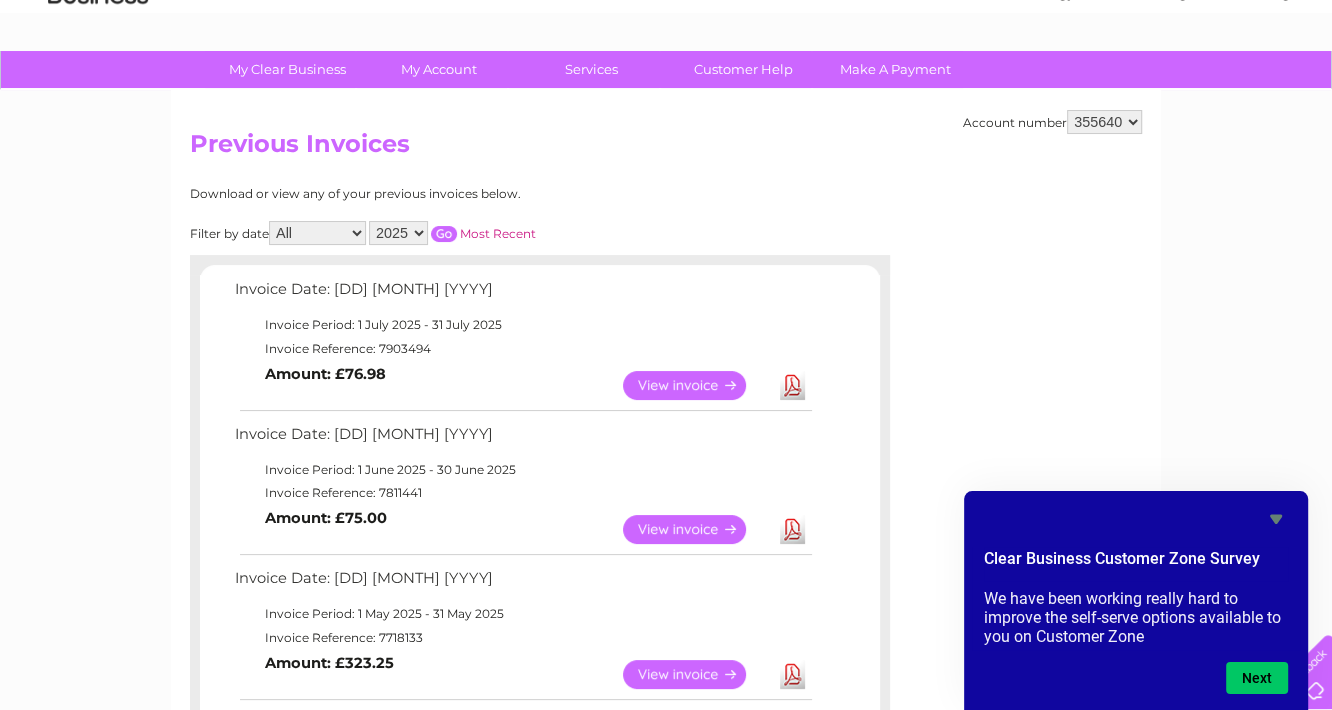 click on "Download" at bounding box center (792, 385) 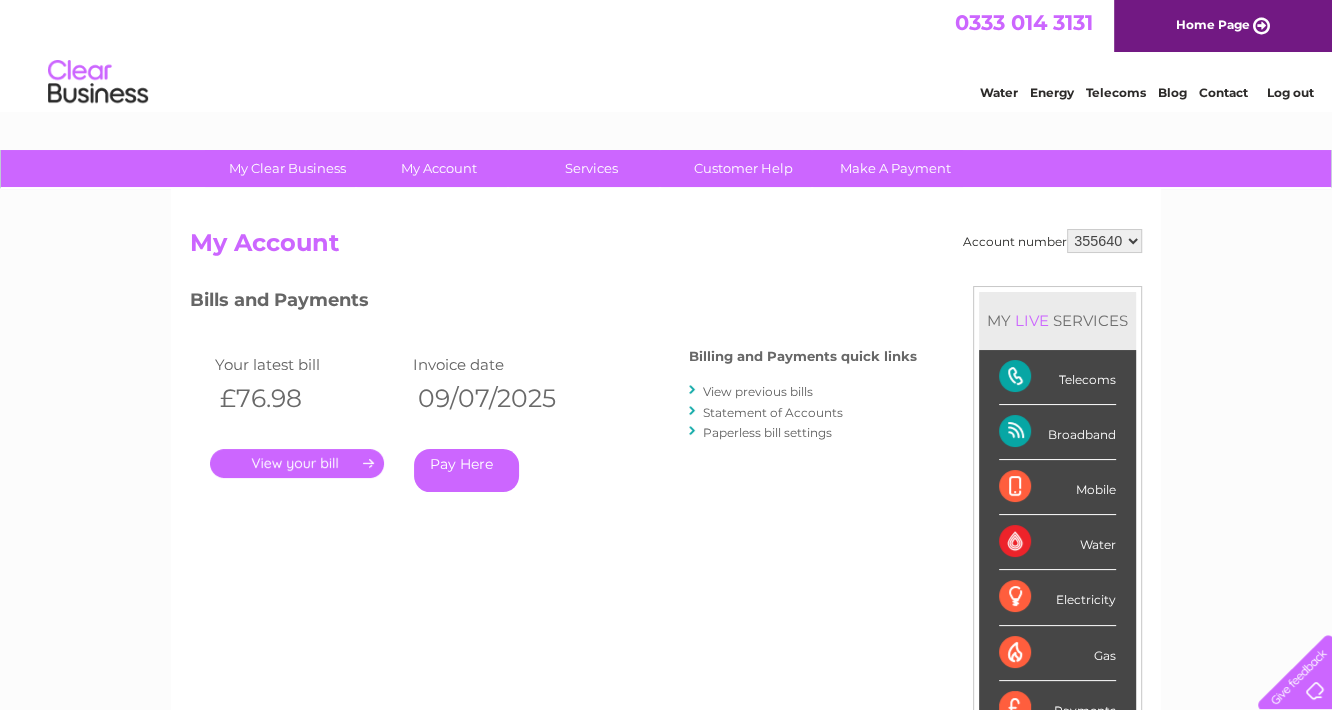 scroll, scrollTop: 0, scrollLeft: 0, axis: both 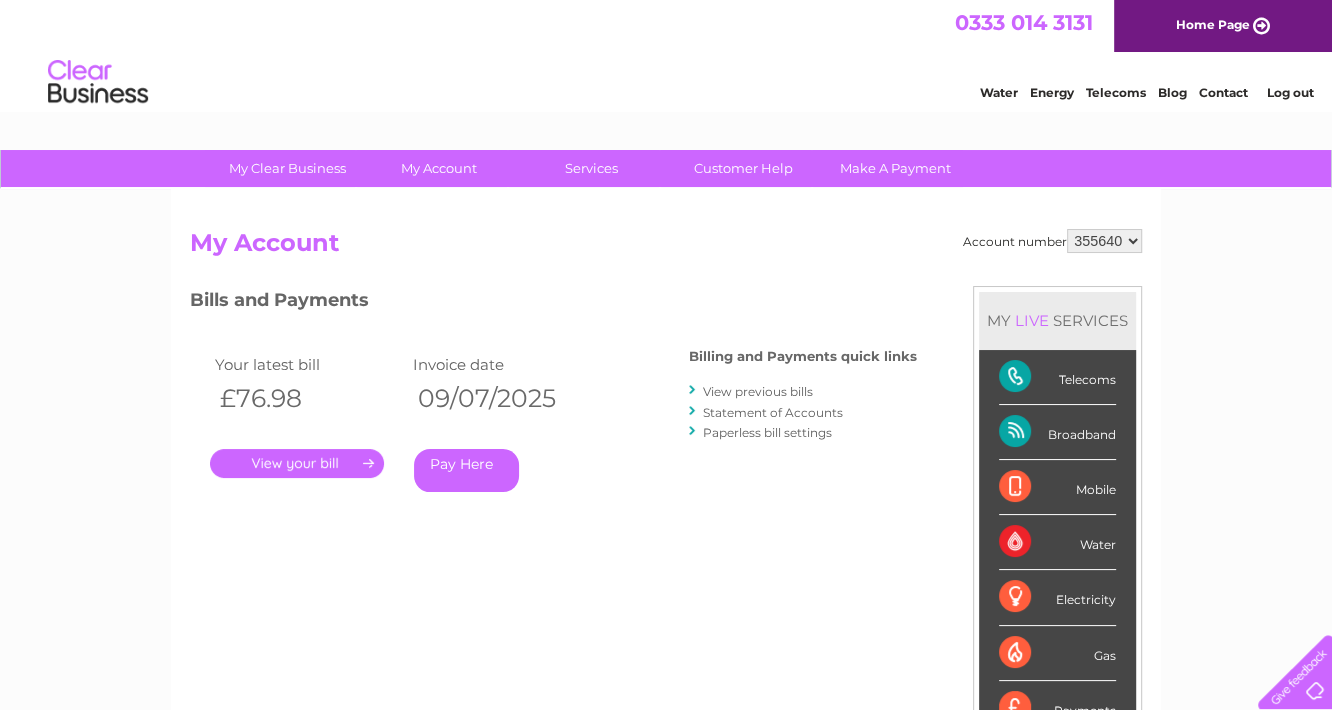 click on "Log out" at bounding box center (1289, 92) 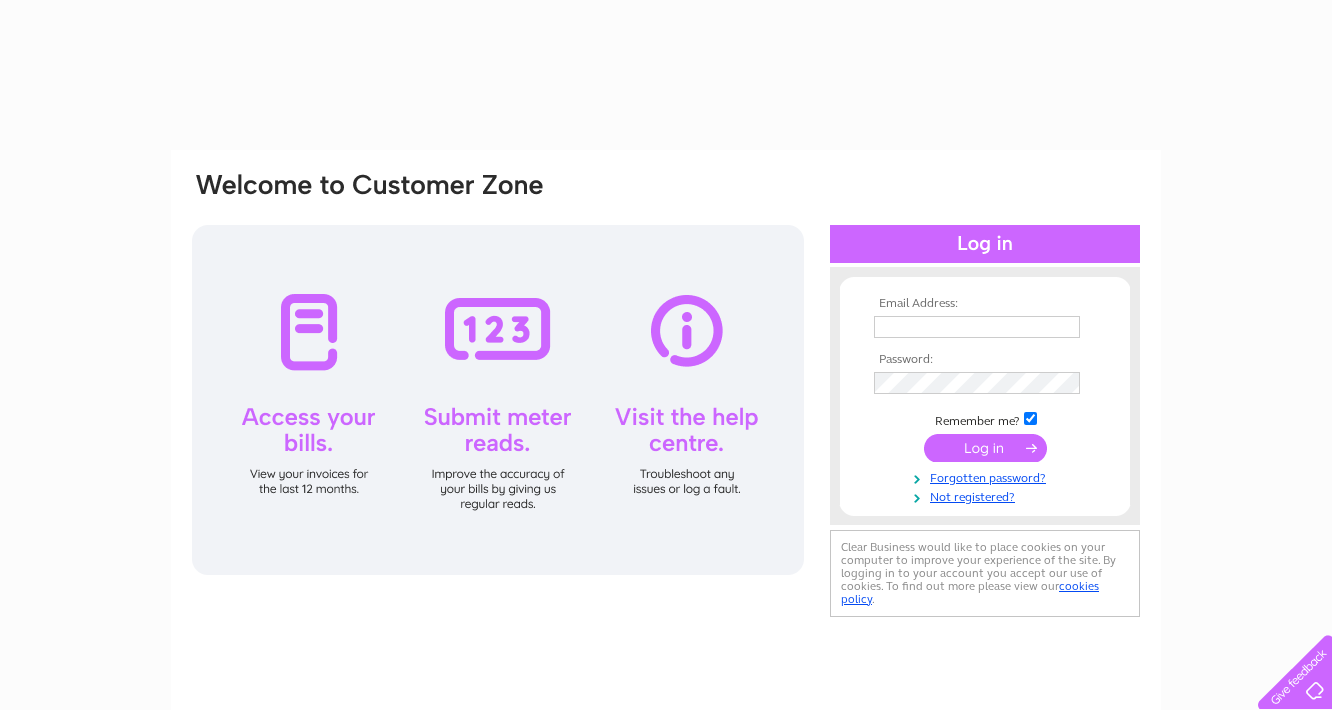 scroll, scrollTop: 0, scrollLeft: 0, axis: both 